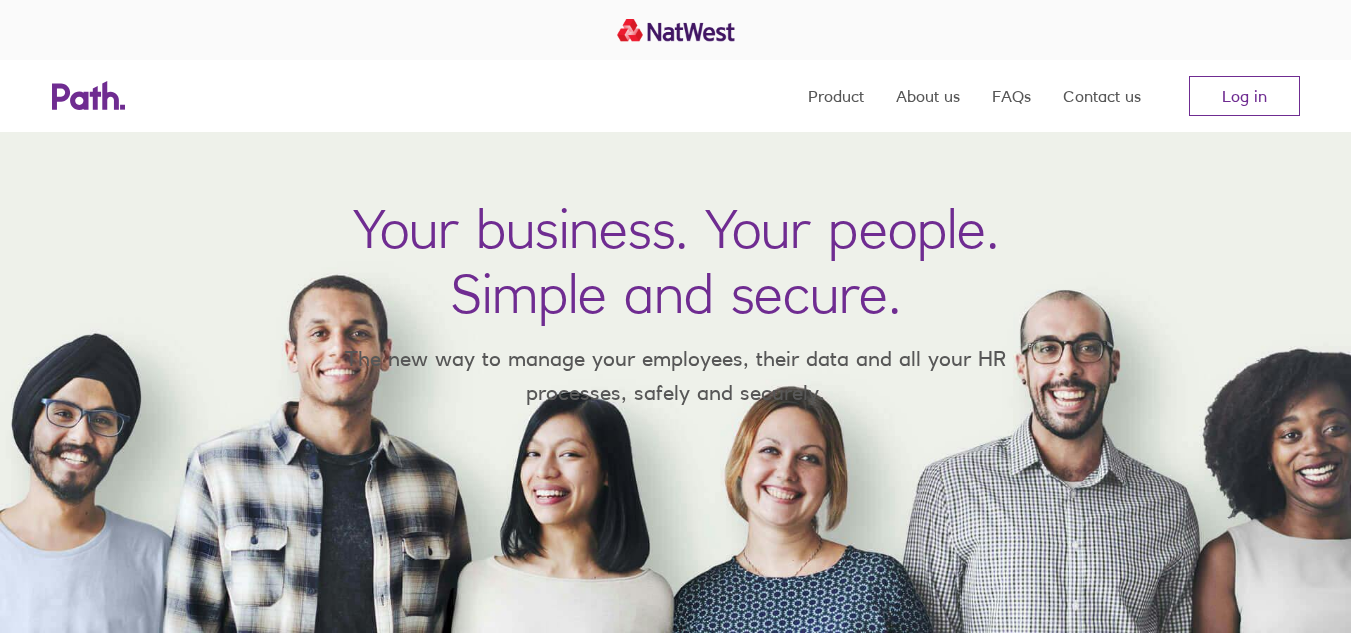 scroll, scrollTop: 0, scrollLeft: 0, axis: both 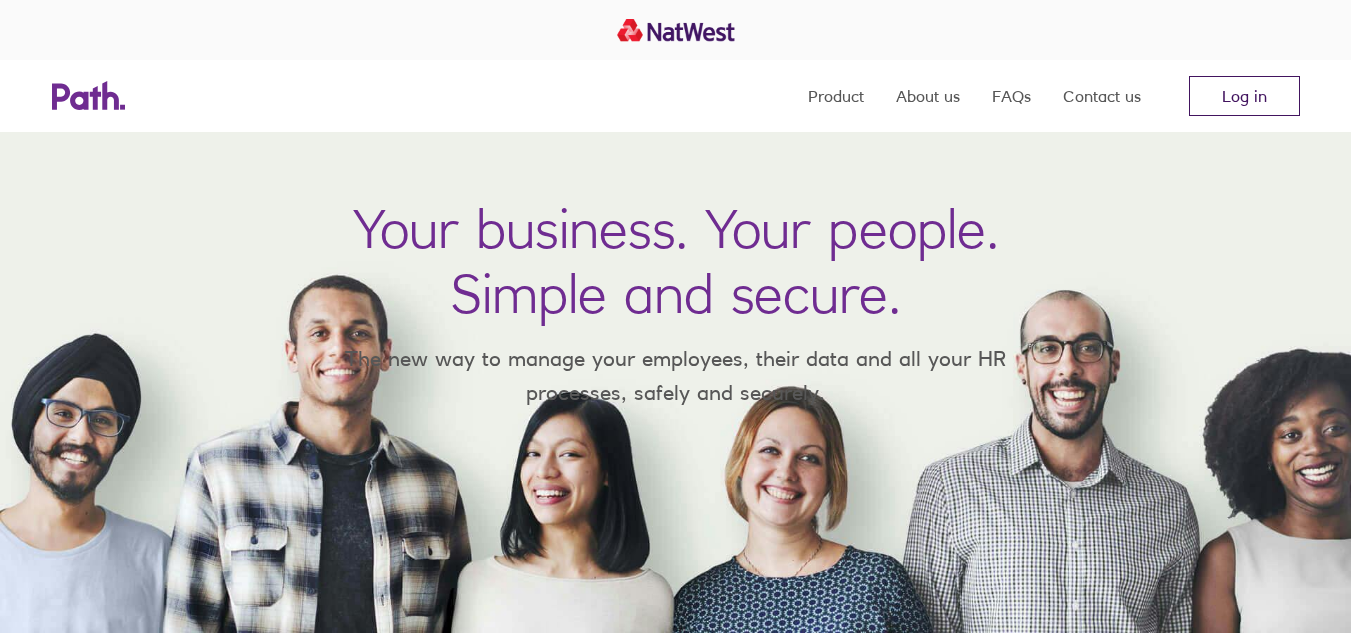 click on "Log in" at bounding box center (1244, 96) 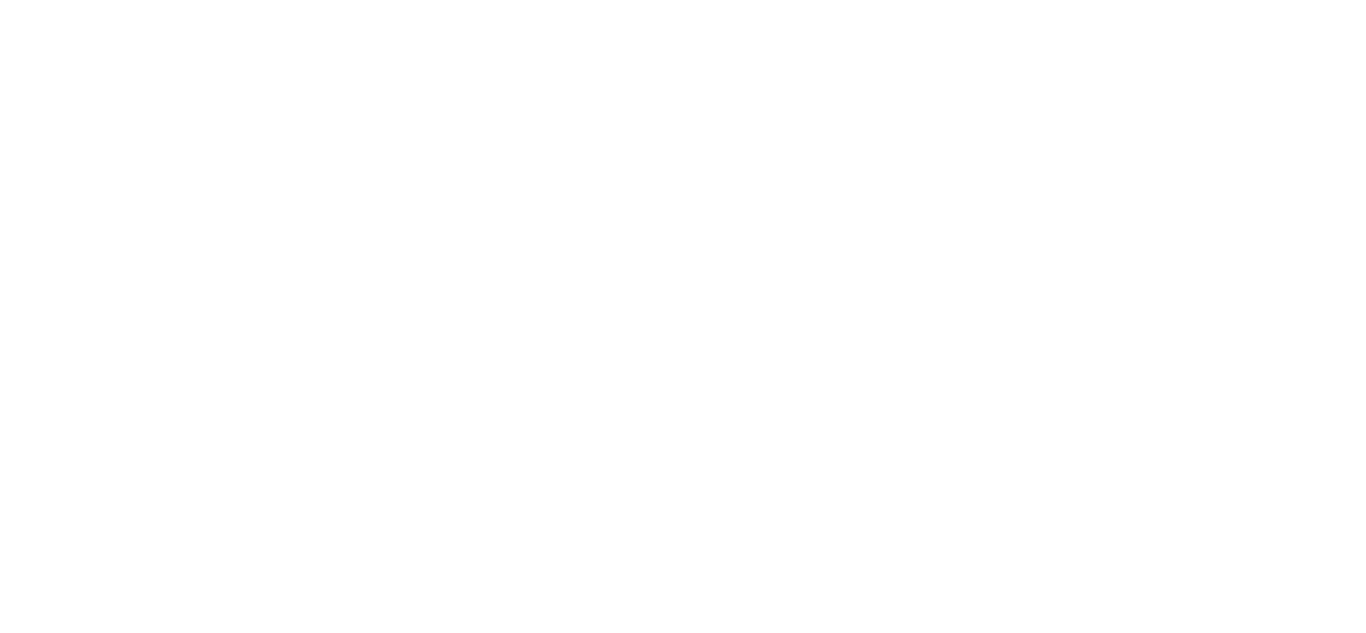 scroll, scrollTop: 0, scrollLeft: 0, axis: both 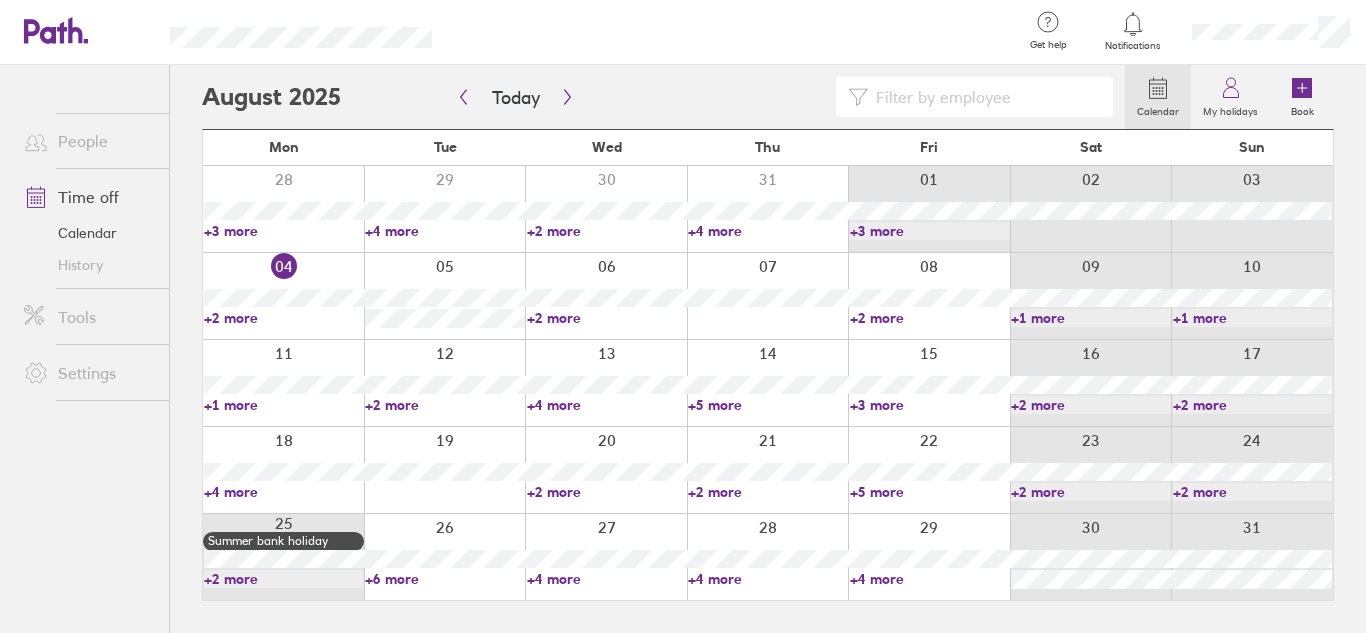click on "28 29 30 31 01 02 03 +3 more +4 more +2 more +4 more +3 more" at bounding box center (768, 209) 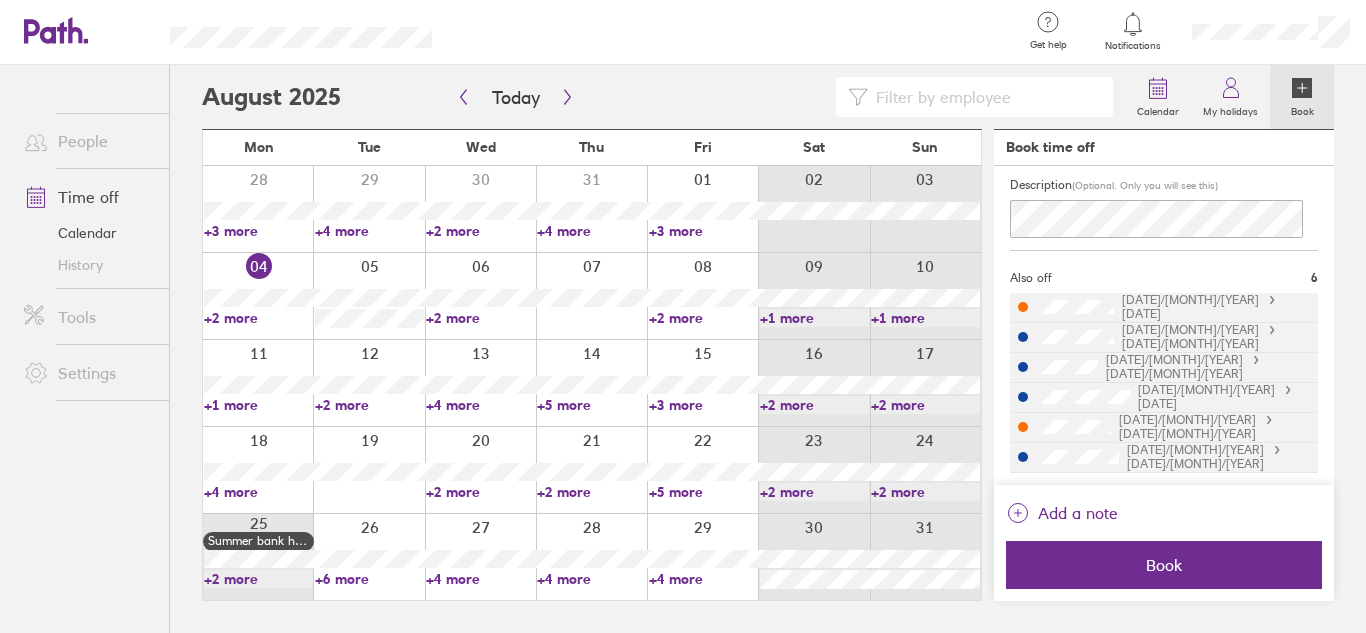 scroll, scrollTop: 0, scrollLeft: 0, axis: both 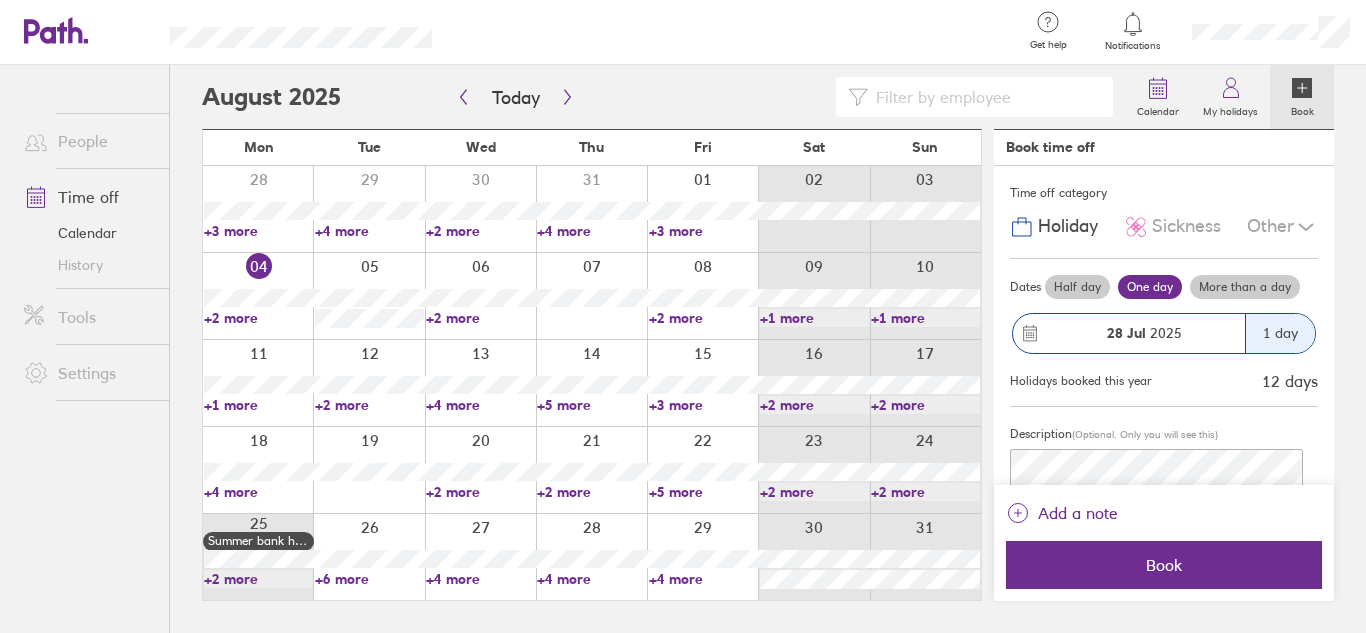 click at bounding box center (368, 296) 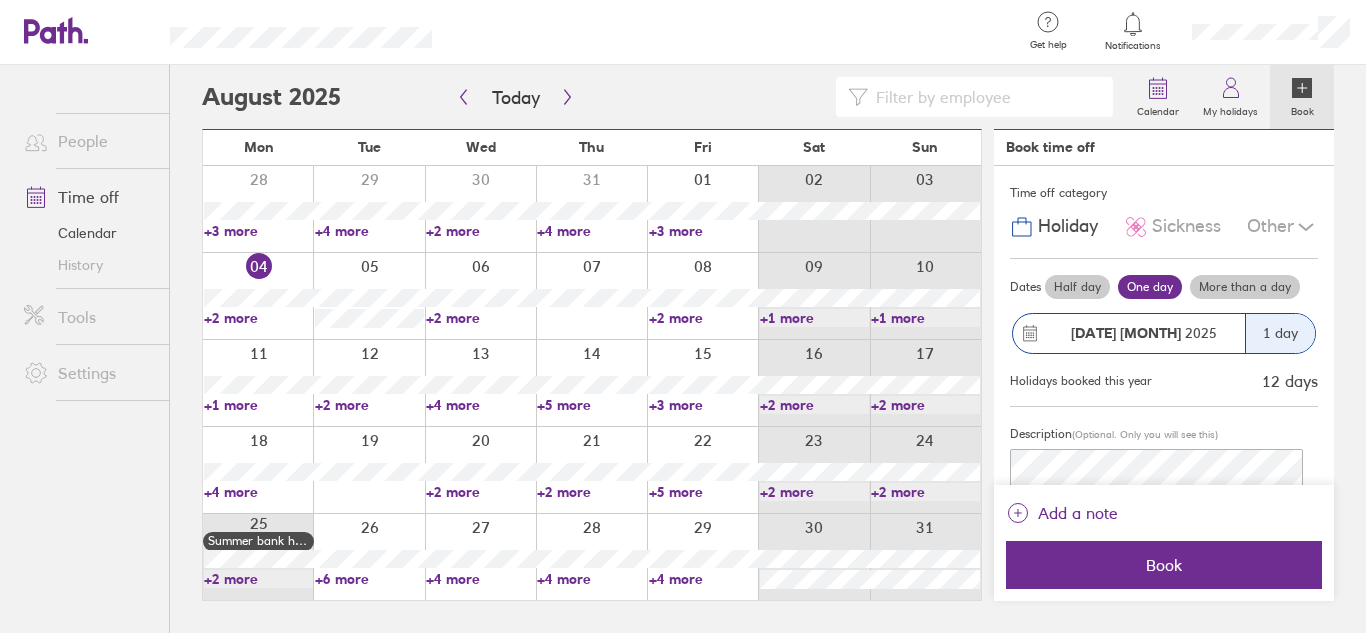 click at bounding box center [368, 296] 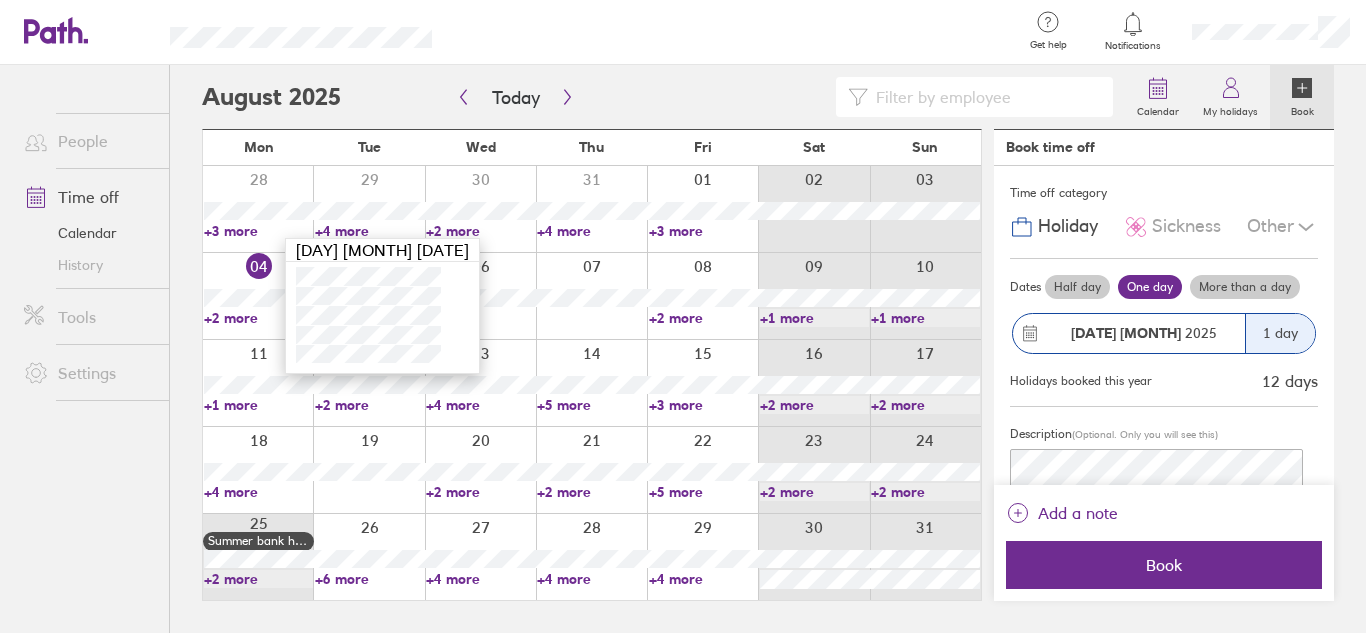click at bounding box center (480, 296) 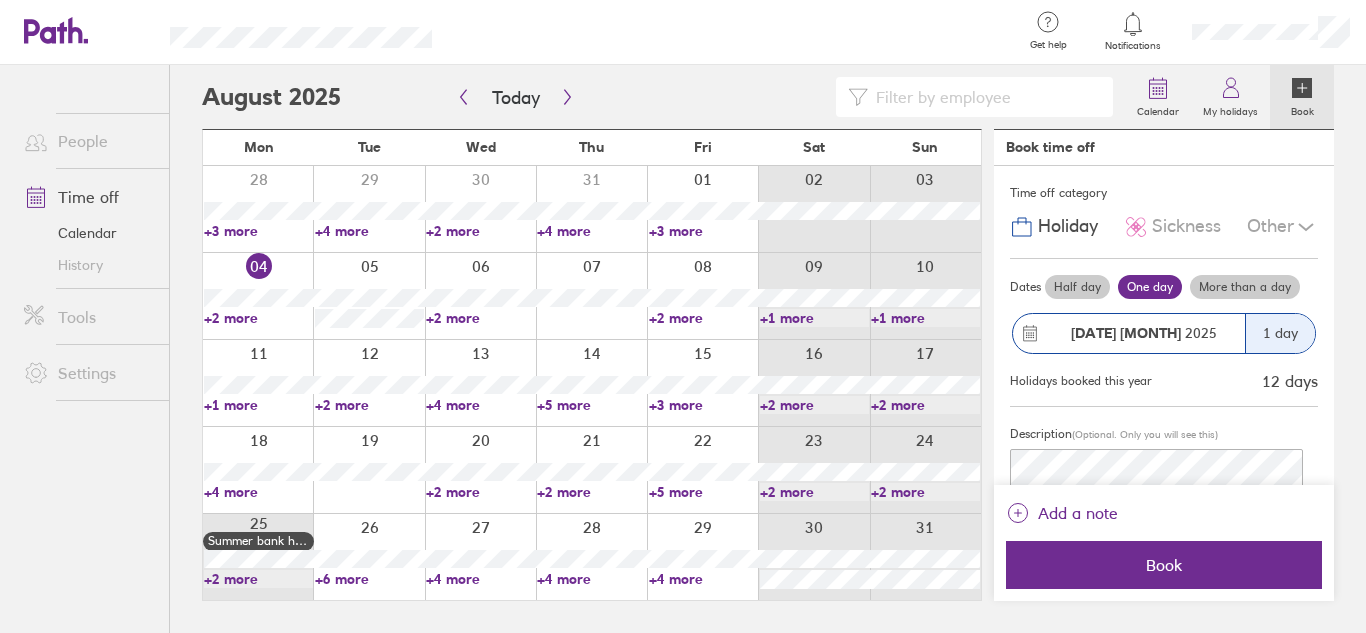 click at bounding box center (368, 296) 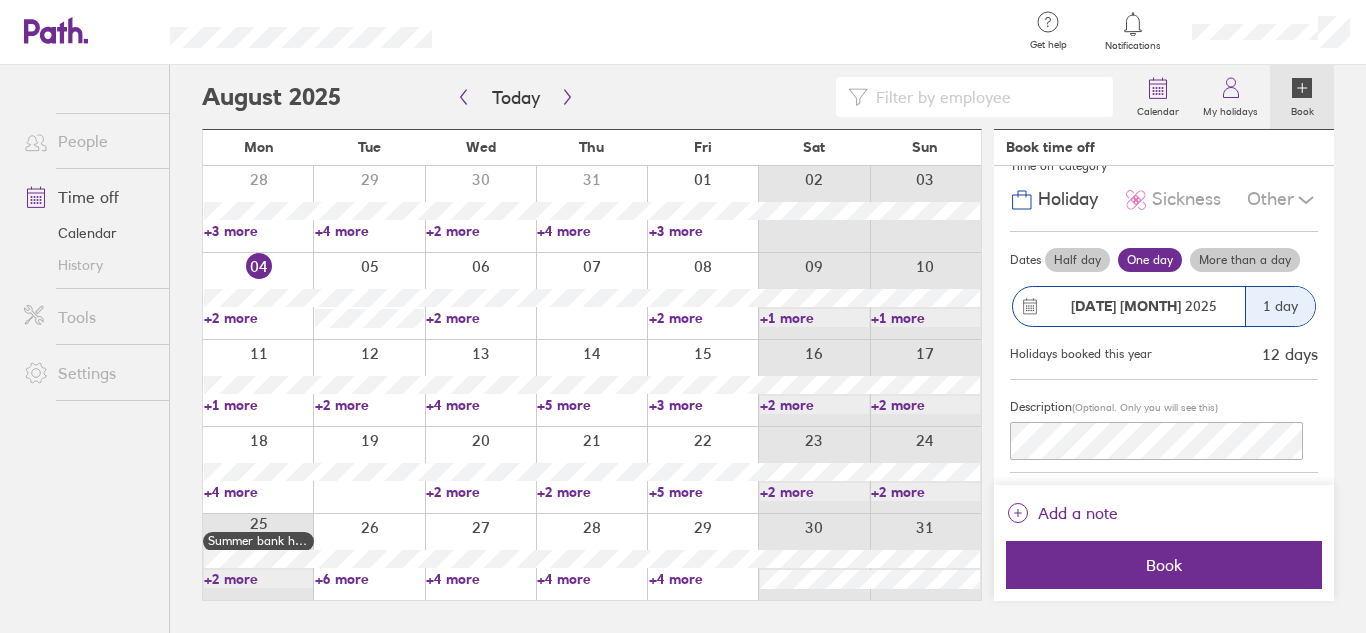 scroll, scrollTop: 0, scrollLeft: 0, axis: both 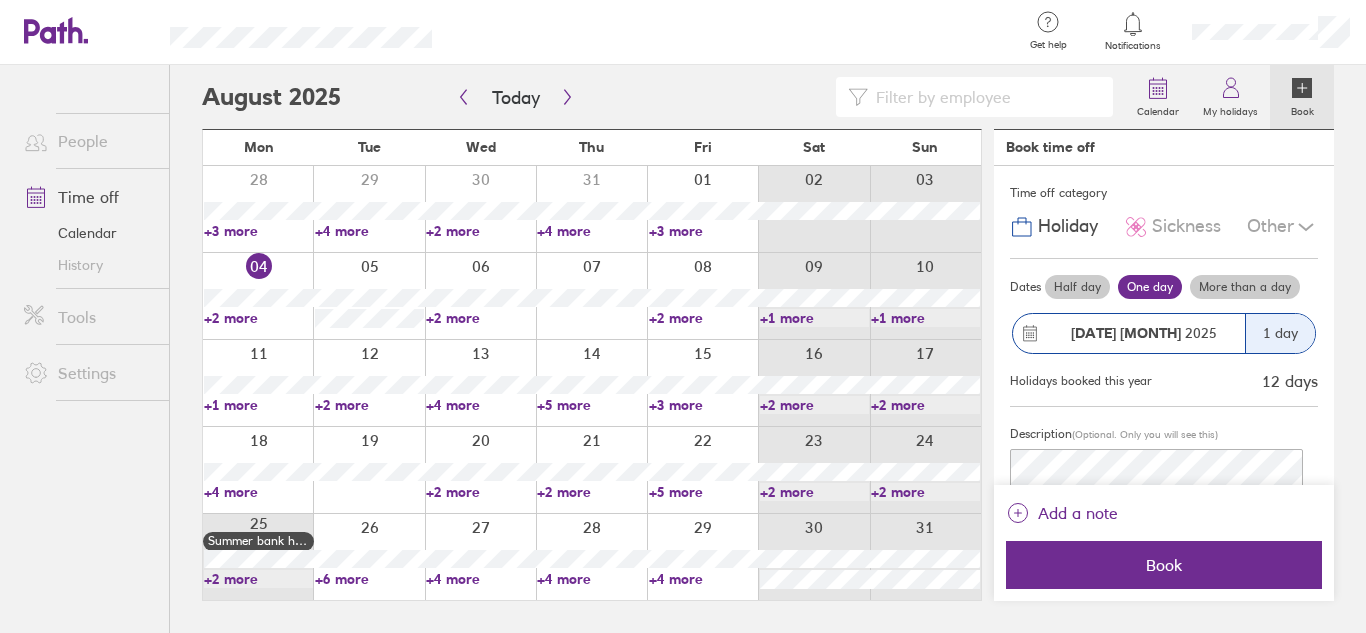 click at bounding box center (258, 296) 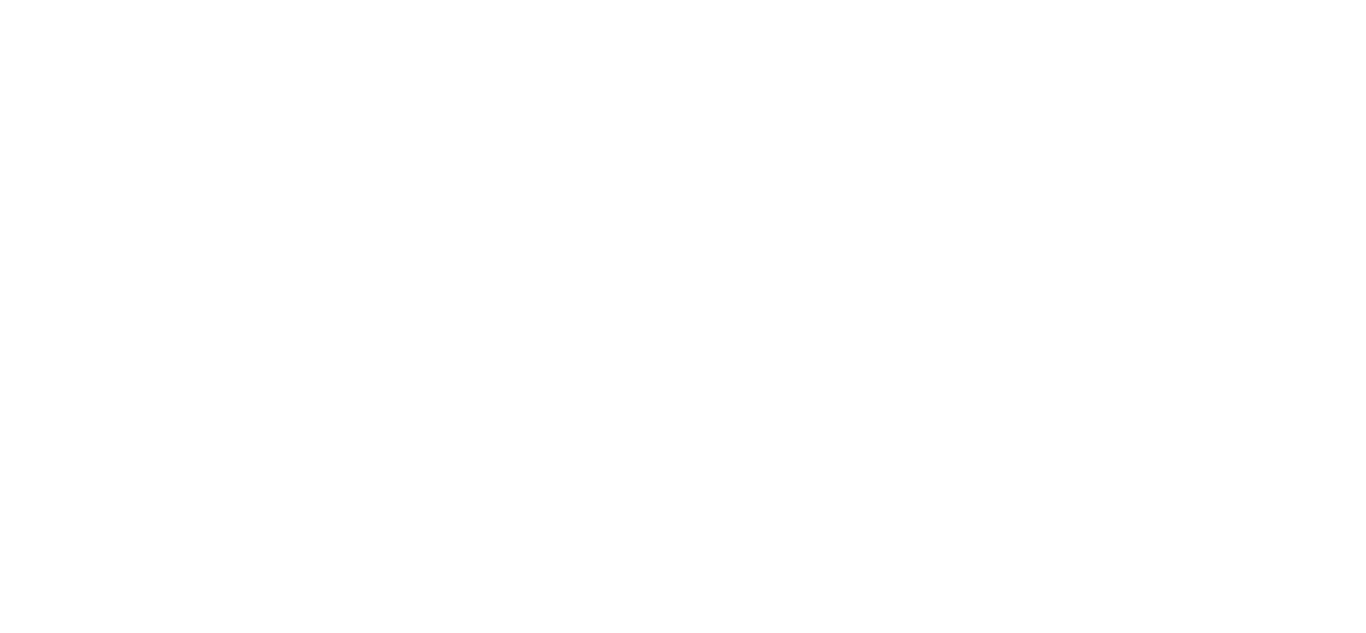 scroll, scrollTop: 0, scrollLeft: 0, axis: both 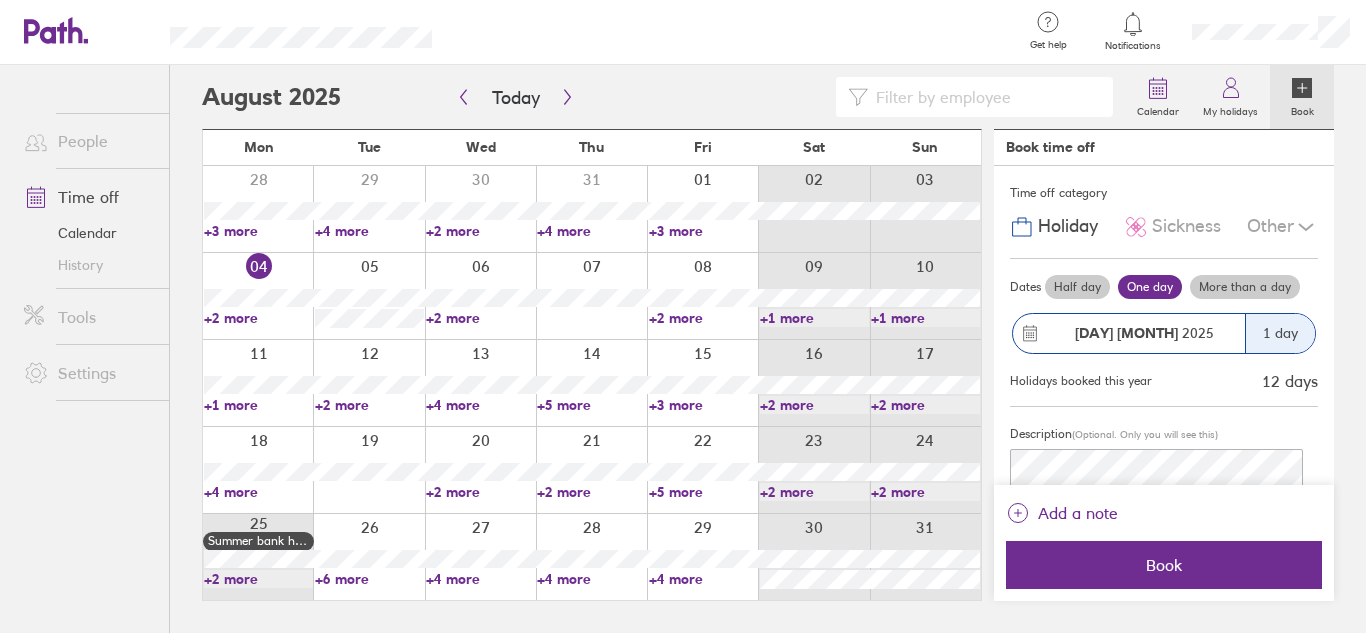 click at bounding box center (368, 296) 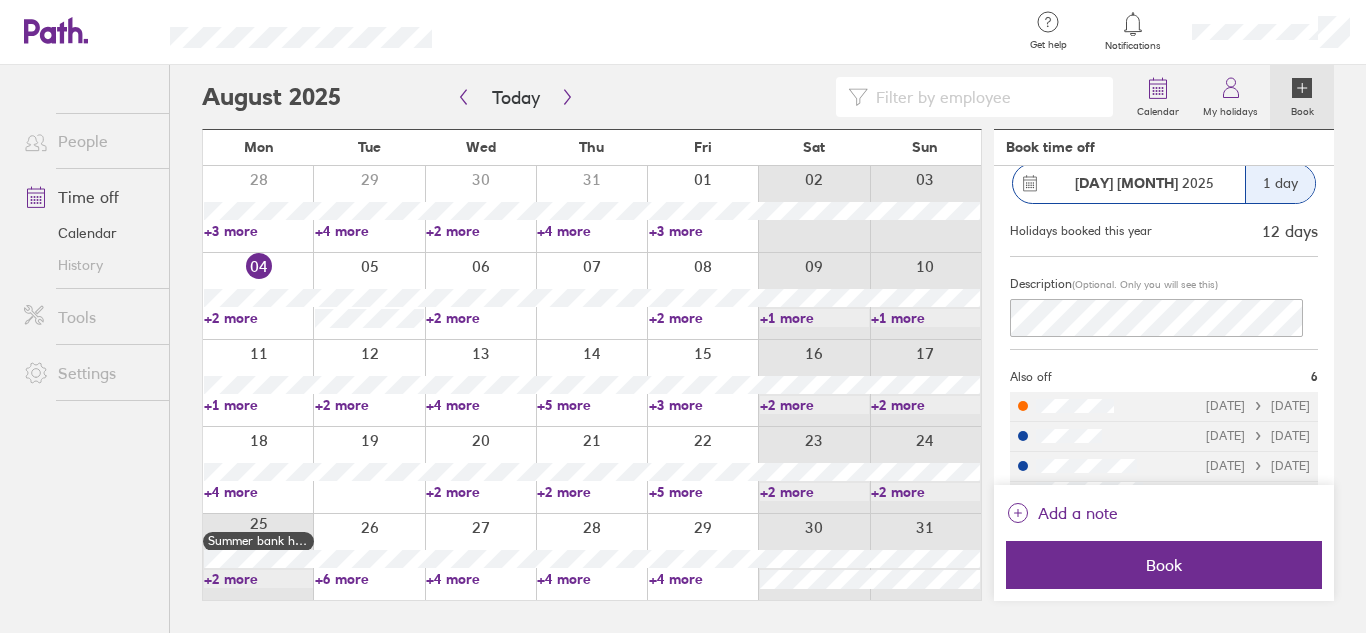 scroll, scrollTop: 249, scrollLeft: 0, axis: vertical 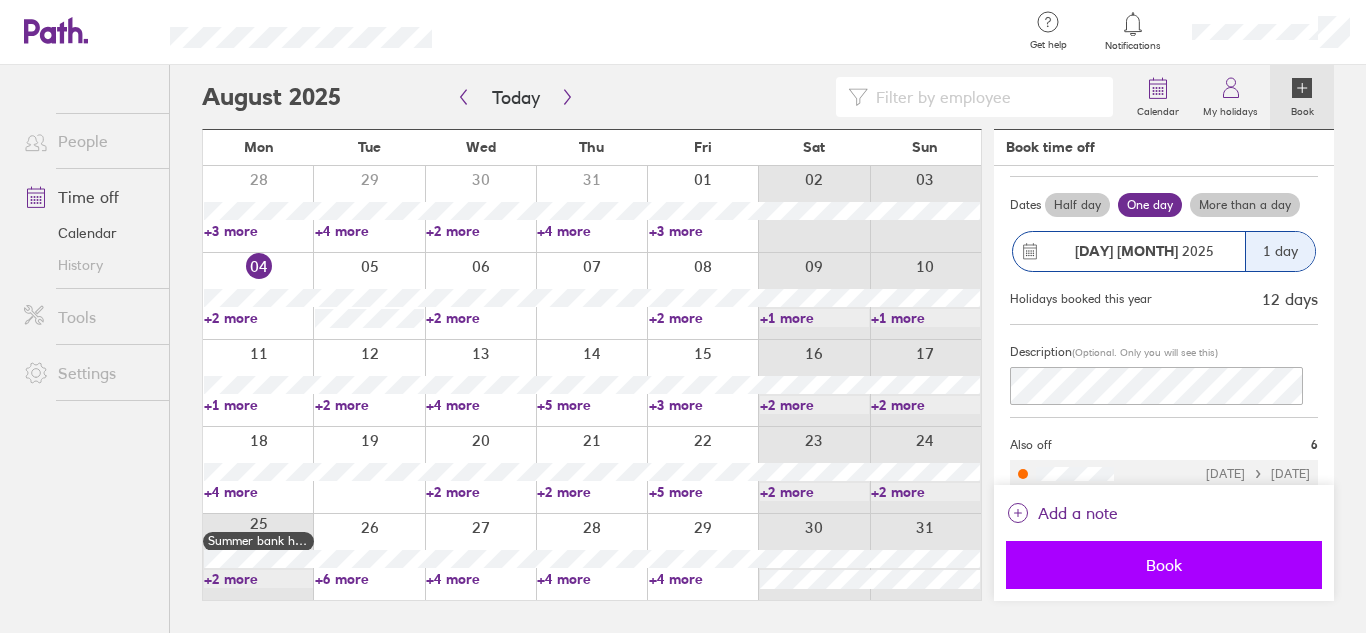 click on "Book" at bounding box center (1164, 565) 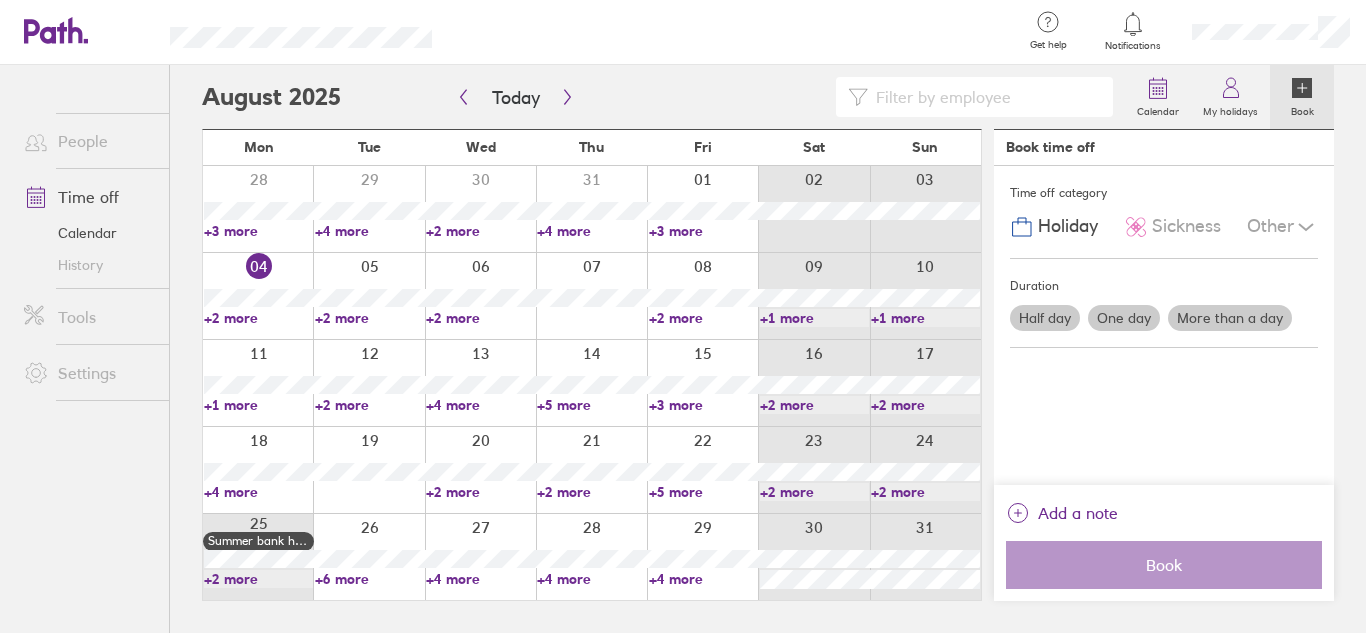 scroll, scrollTop: 0, scrollLeft: 0, axis: both 